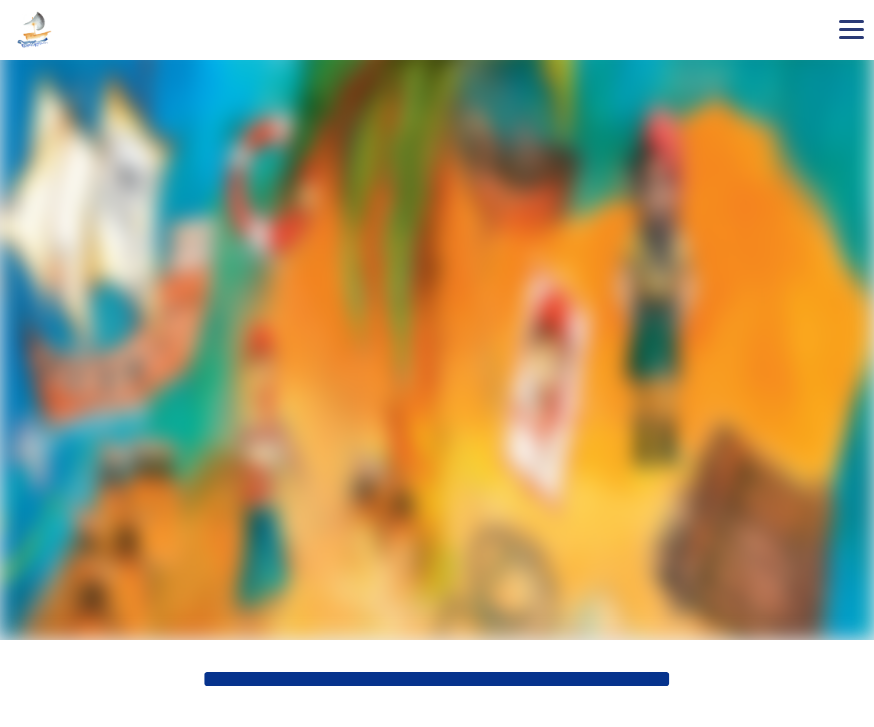 scroll, scrollTop: 0, scrollLeft: 0, axis: both 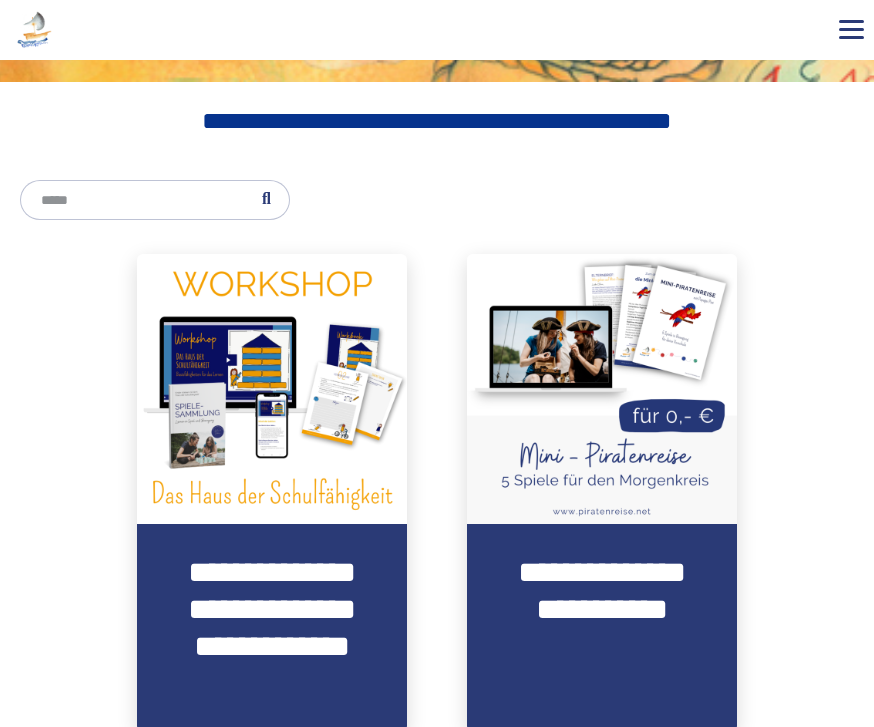 click on "**********" at bounding box center (272, 628) 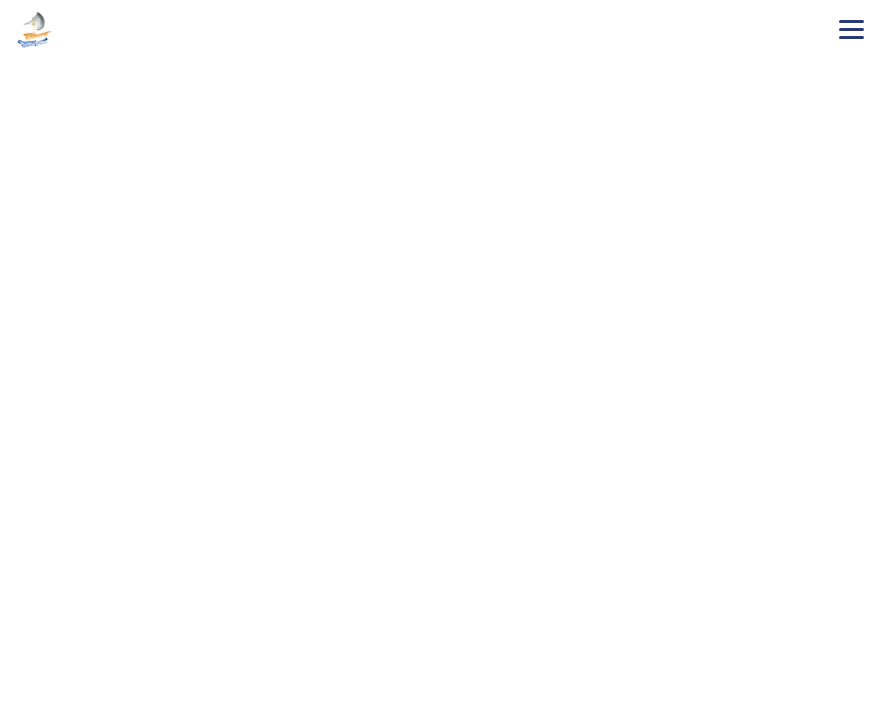 scroll, scrollTop: 0, scrollLeft: 0, axis: both 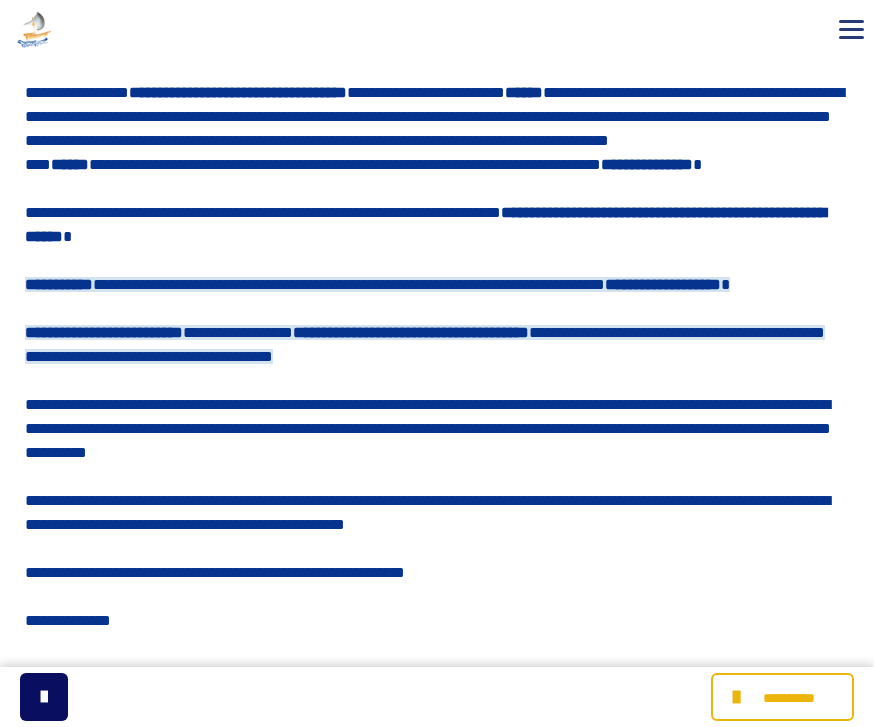 click on "**********" at bounding box center (789, 698) 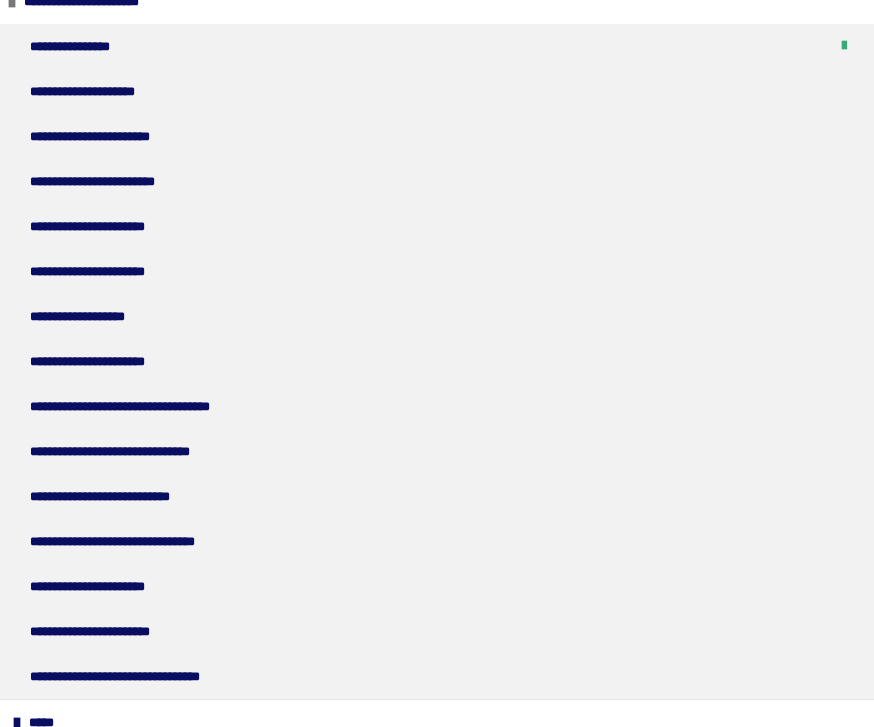 scroll, scrollTop: 250, scrollLeft: 0, axis: vertical 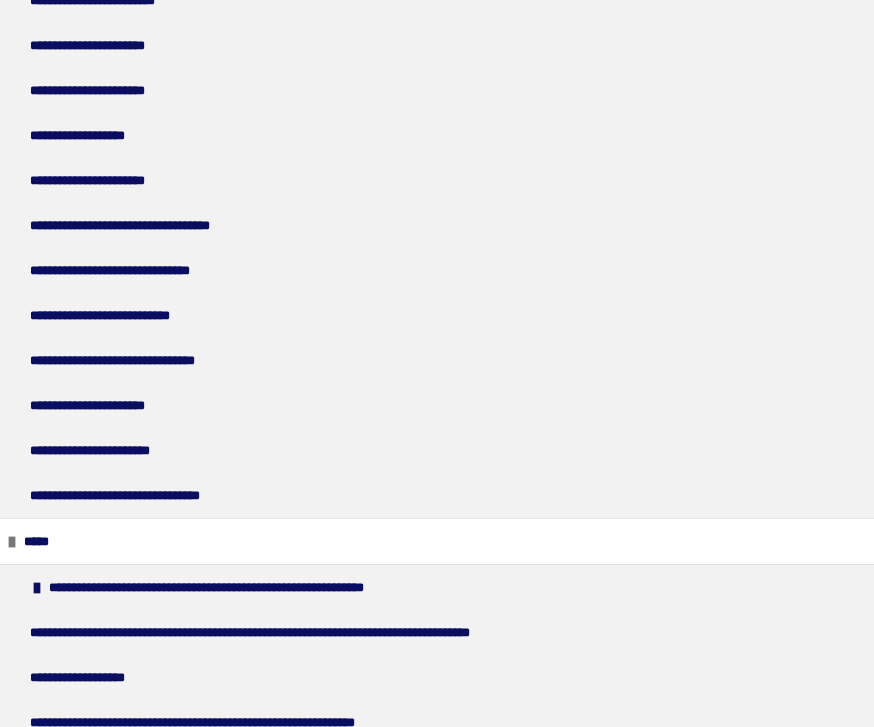click on "**********" at bounding box center (93, 677) 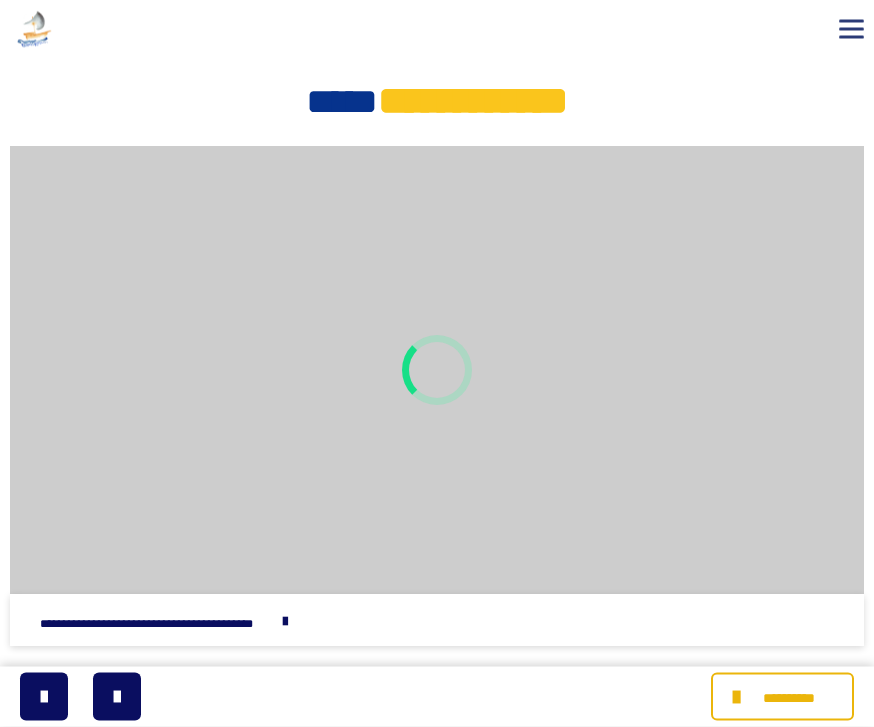 scroll, scrollTop: 779, scrollLeft: 0, axis: vertical 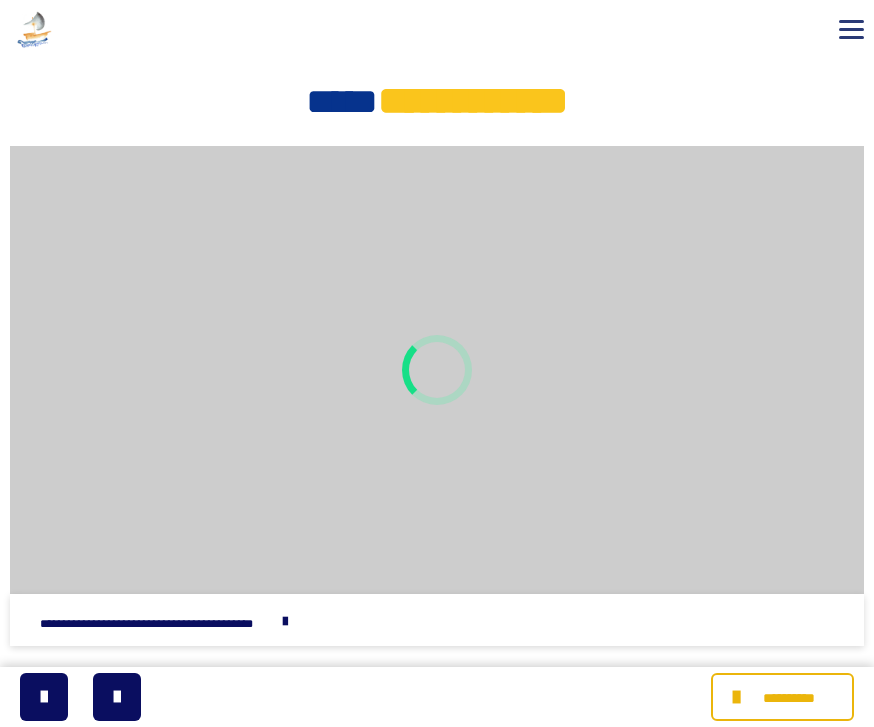 click at bounding box center [285, 622] 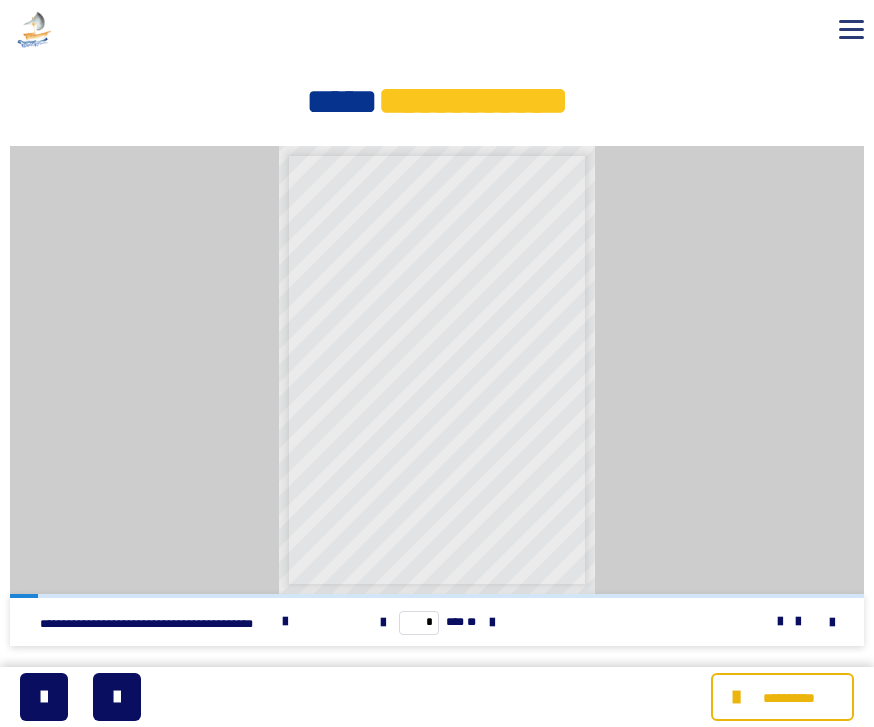 scroll, scrollTop: 811, scrollLeft: 0, axis: vertical 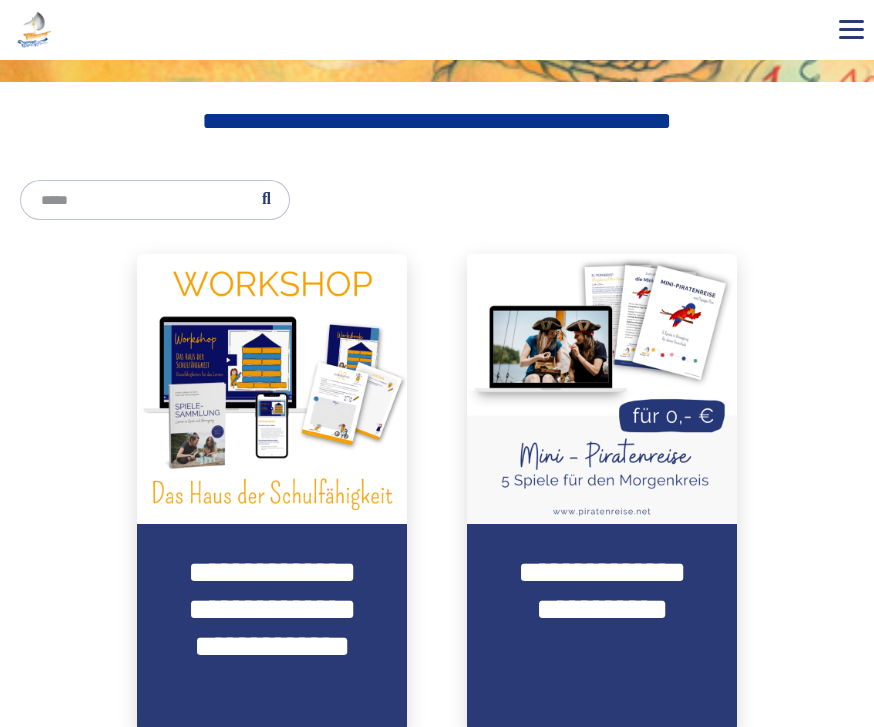 click at bounding box center [272, 389] 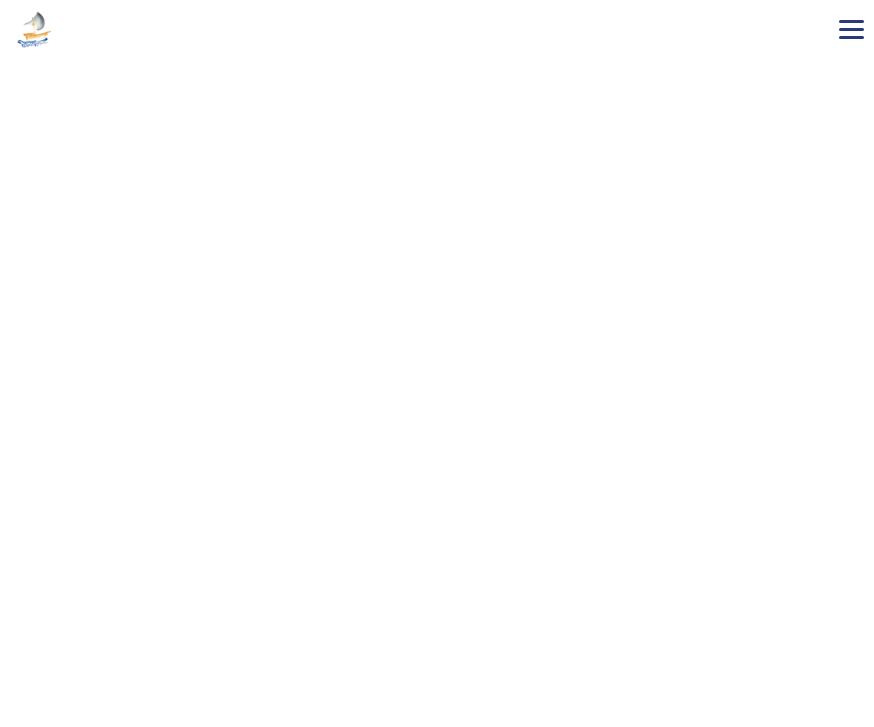 scroll, scrollTop: 0, scrollLeft: 0, axis: both 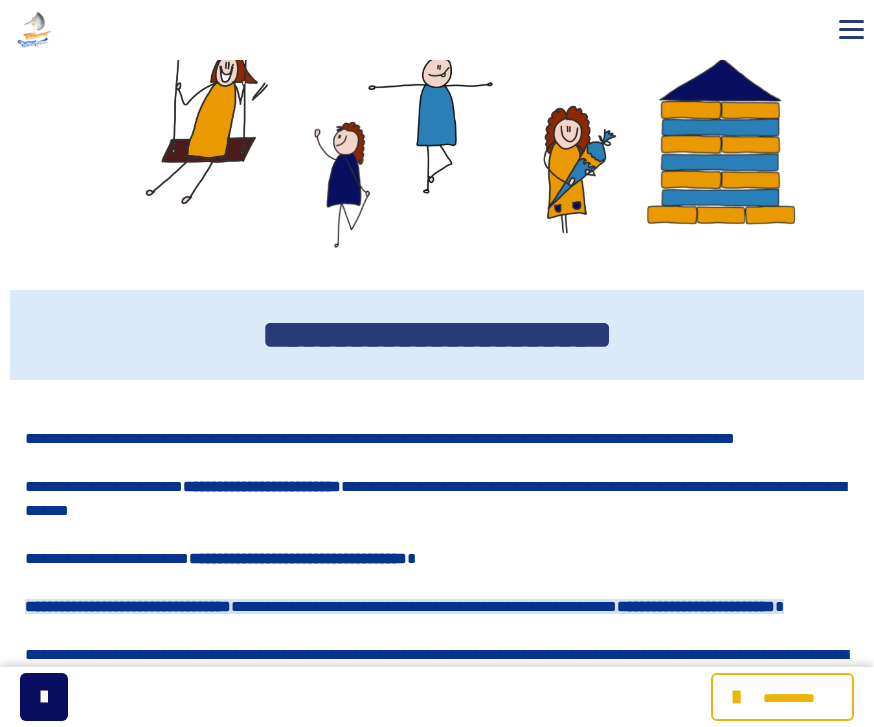 click on "**********" at bounding box center [782, 697] 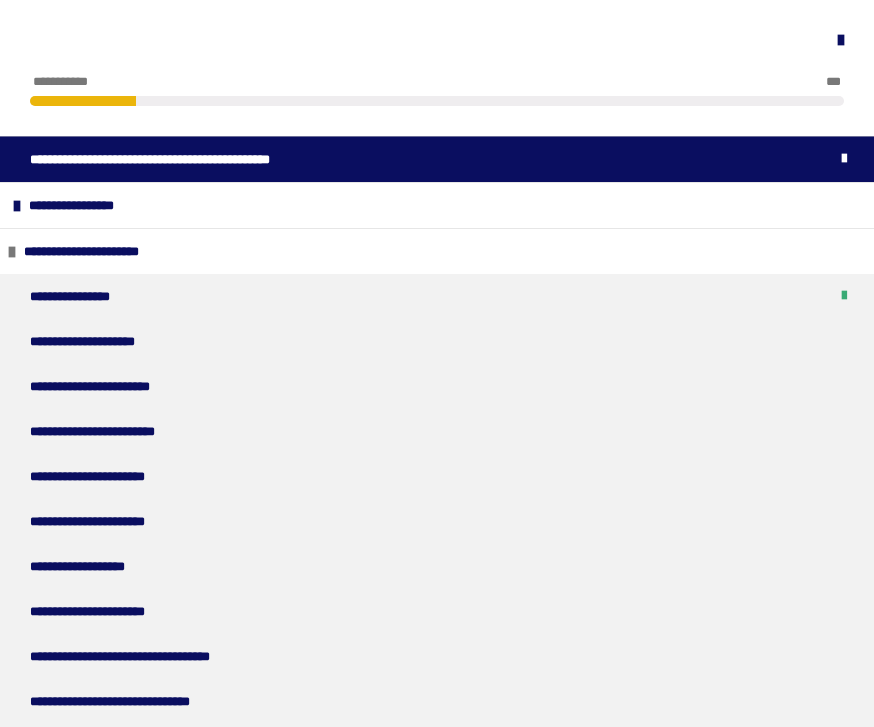 scroll, scrollTop: 706, scrollLeft: 0, axis: vertical 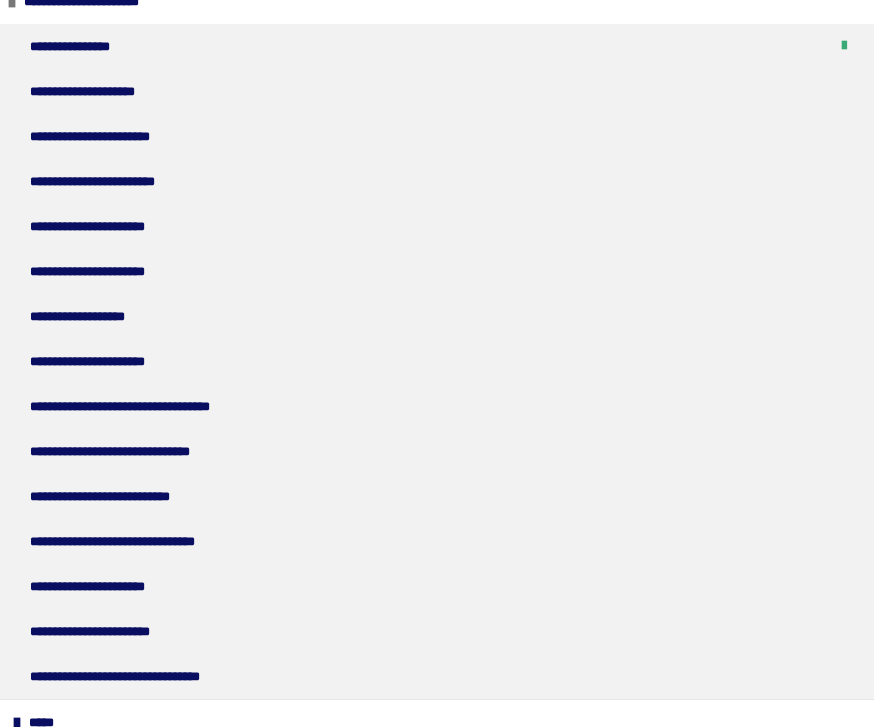 click on "*****" at bounding box center [437, 722] 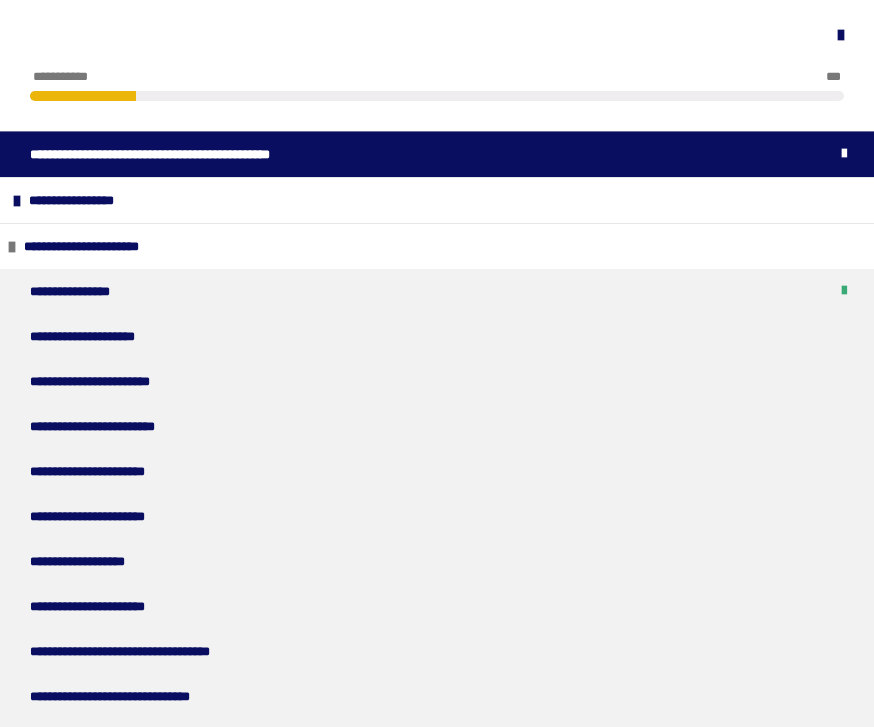 scroll, scrollTop: 5, scrollLeft: 0, axis: vertical 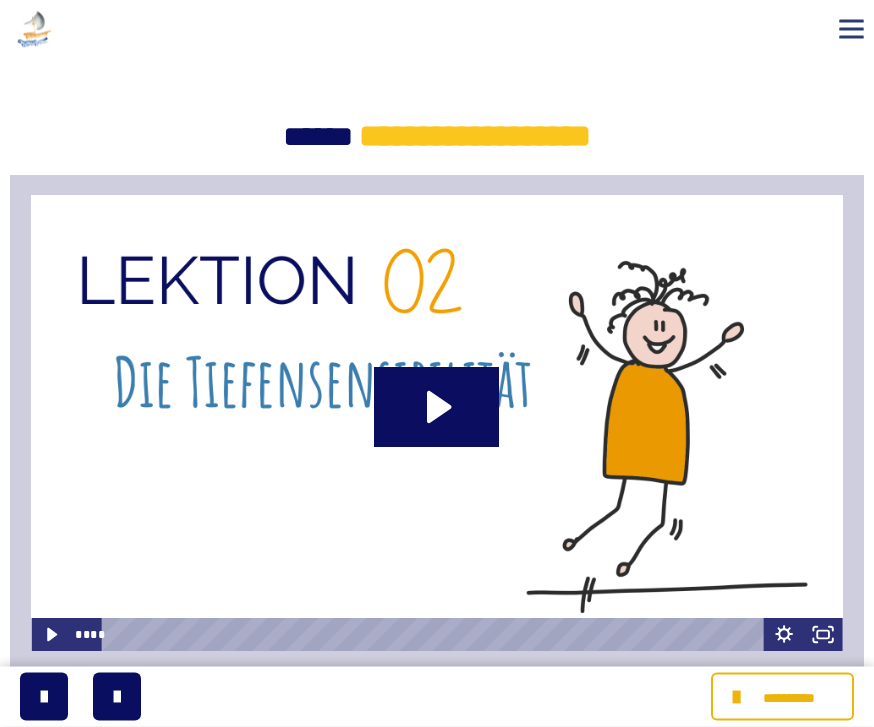 click 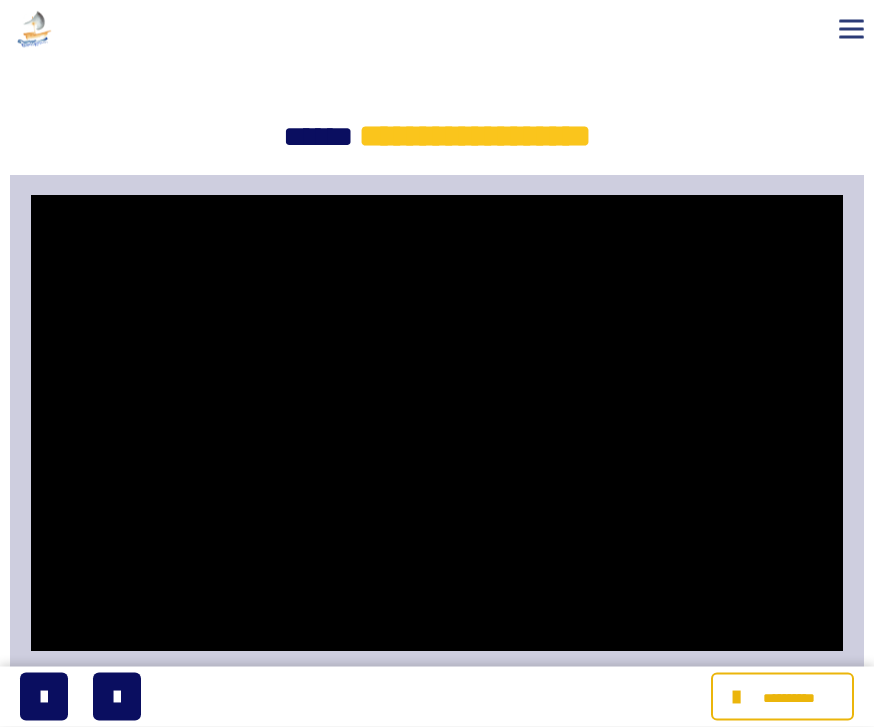 scroll, scrollTop: 571, scrollLeft: 0, axis: vertical 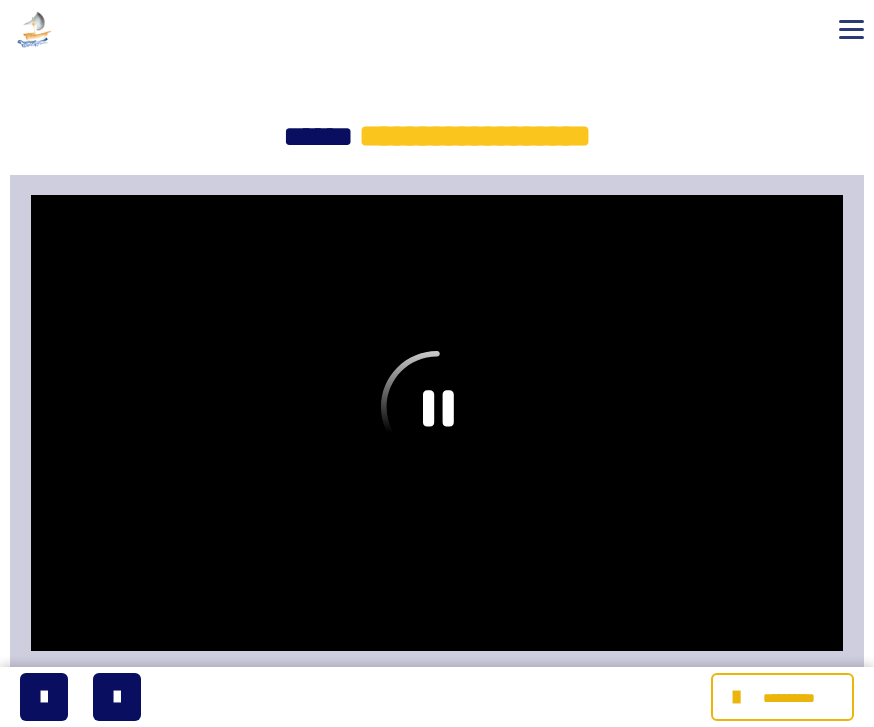 click at bounding box center [436, 423] 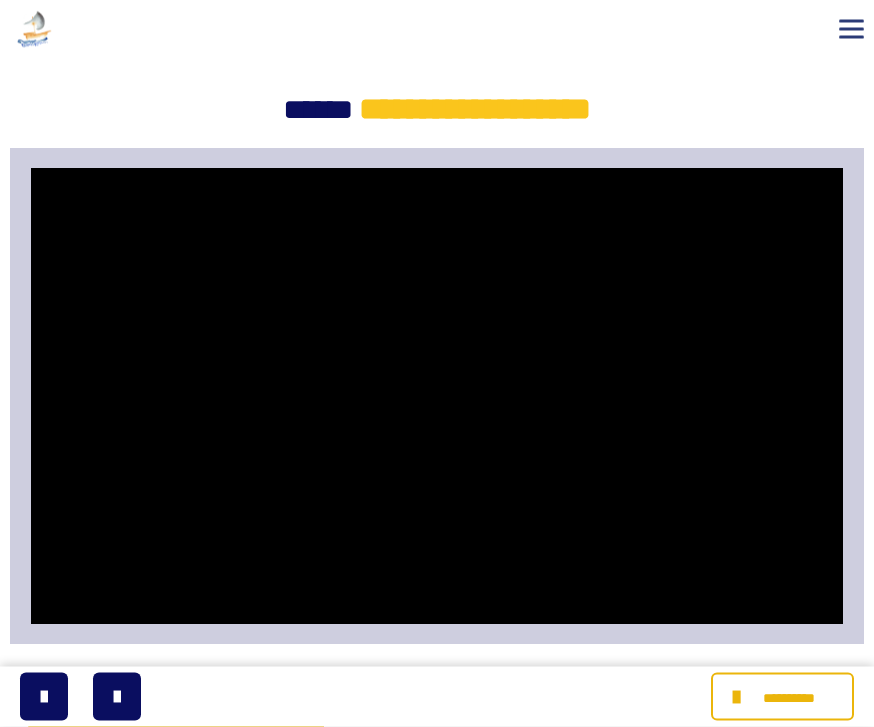 scroll, scrollTop: 598, scrollLeft: 0, axis: vertical 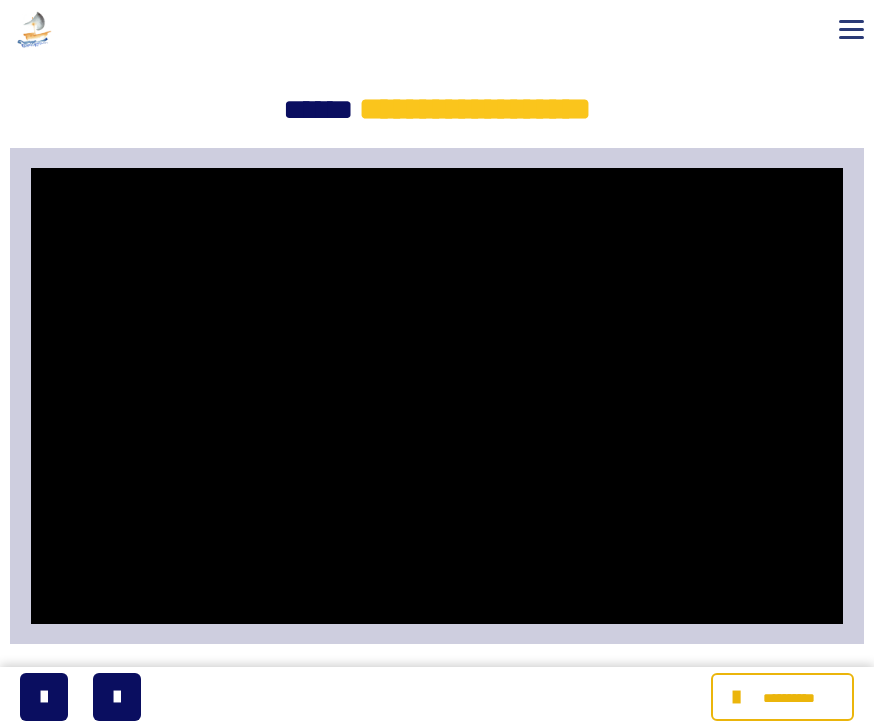 click at bounding box center (117, 697) 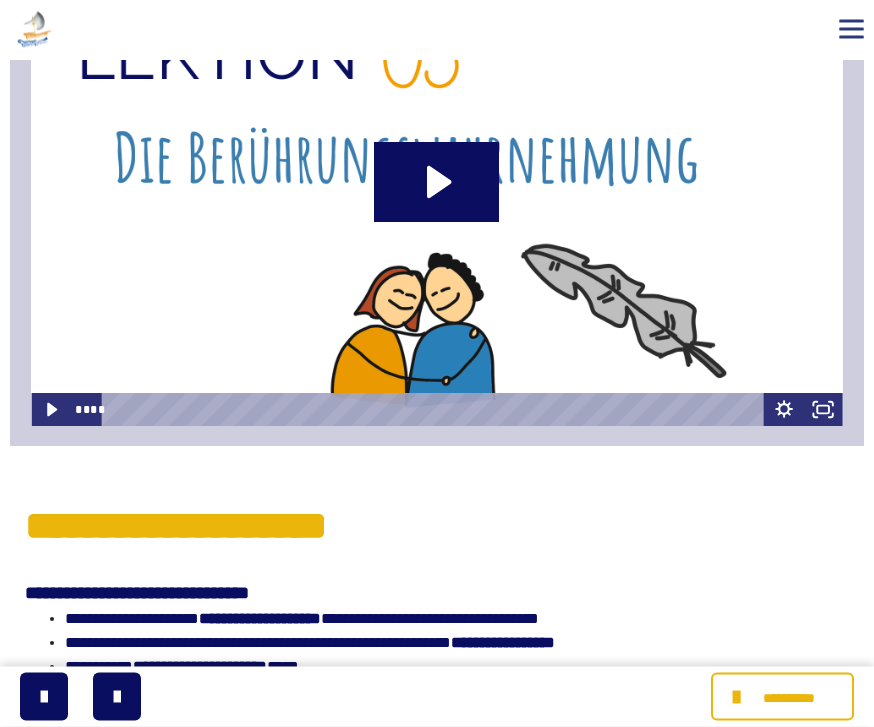 scroll, scrollTop: 804, scrollLeft: 0, axis: vertical 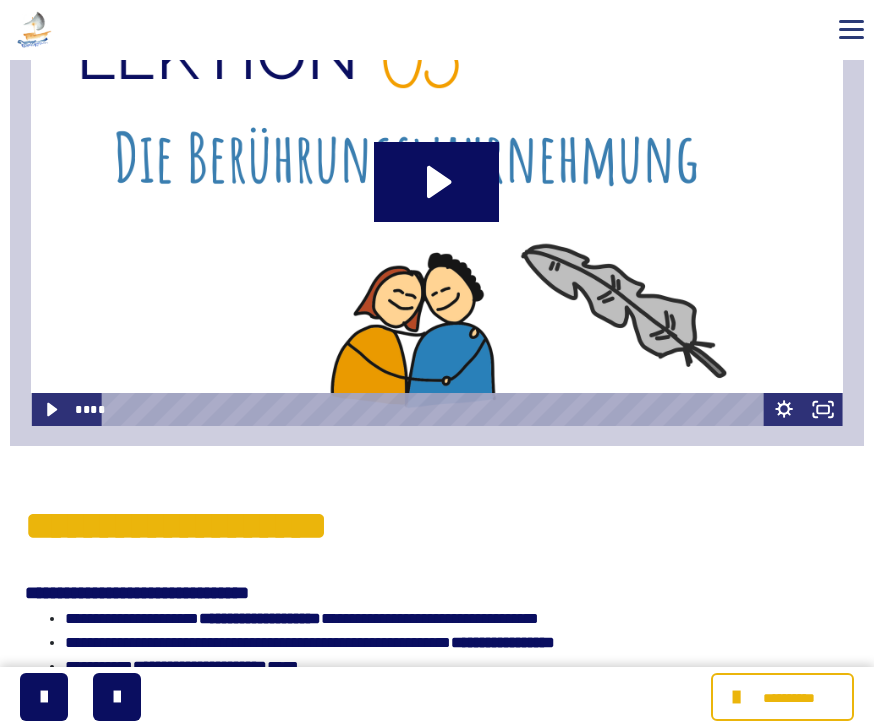 click at bounding box center [117, 697] 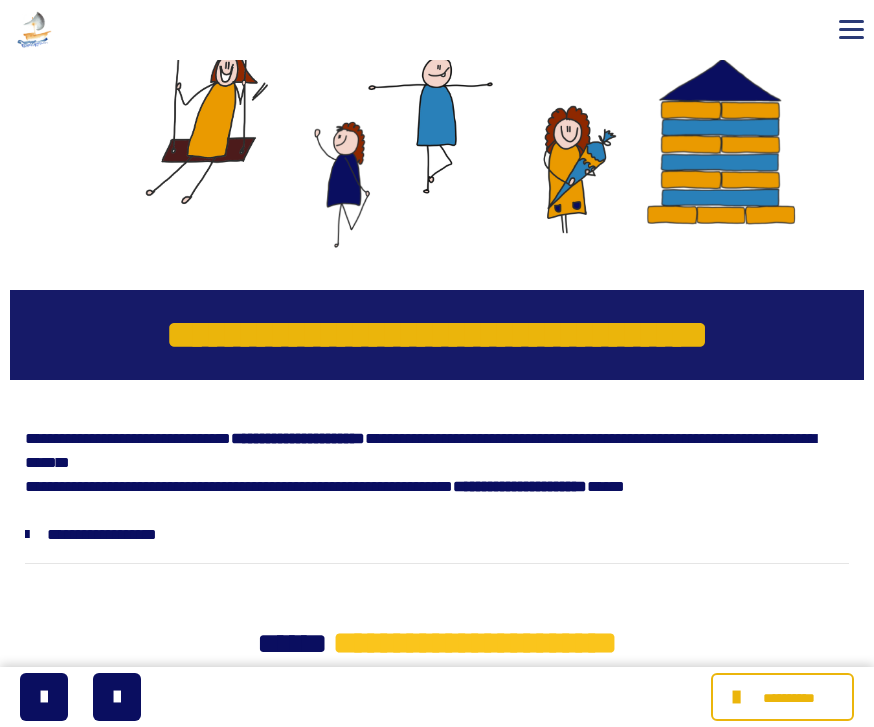 click at bounding box center (117, 697) 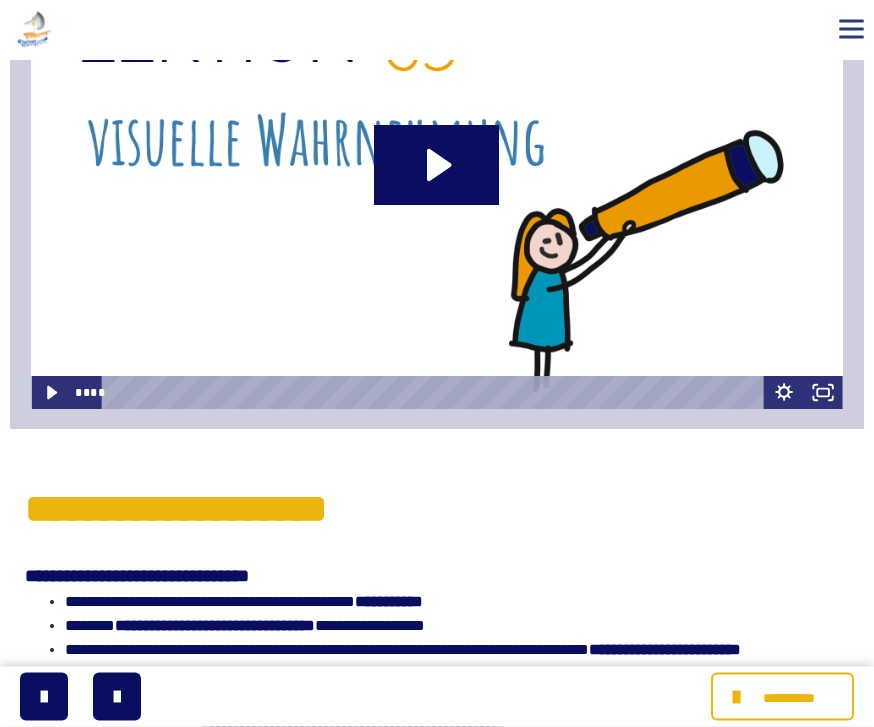 scroll, scrollTop: 783, scrollLeft: 0, axis: vertical 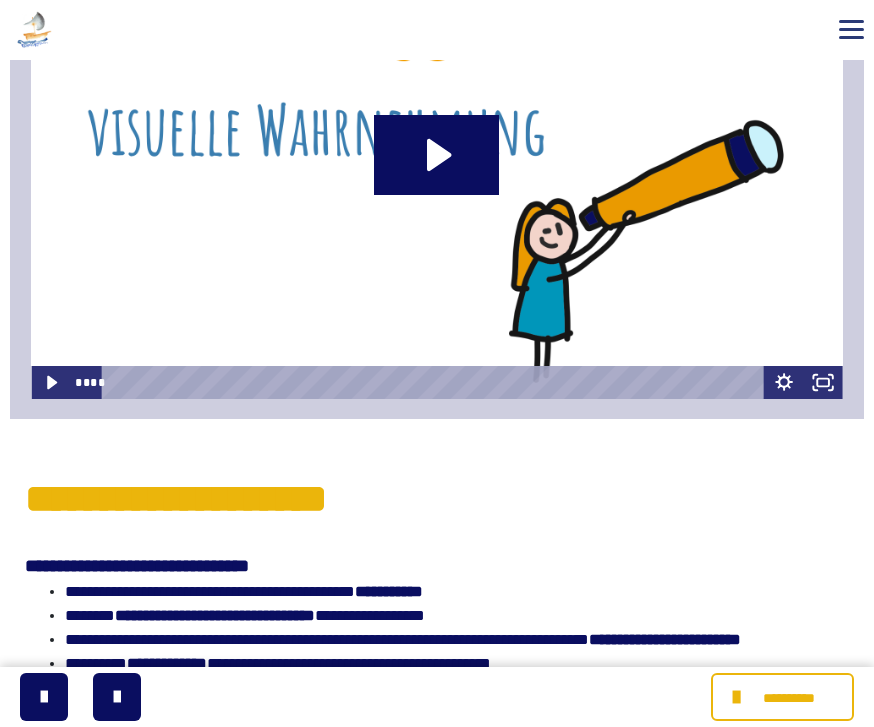 click at bounding box center [117, 697] 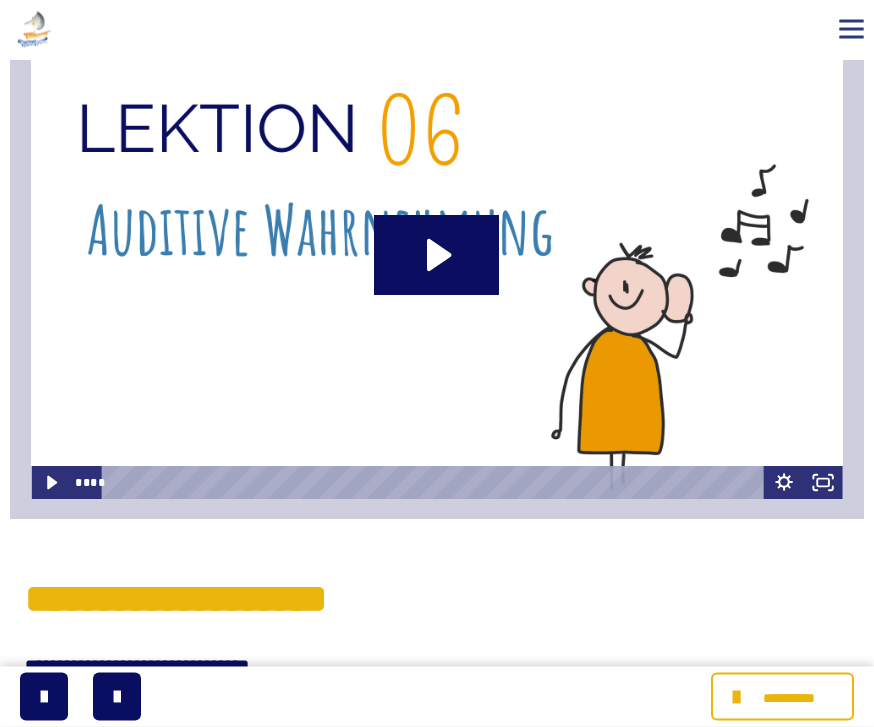 scroll, scrollTop: 695, scrollLeft: 0, axis: vertical 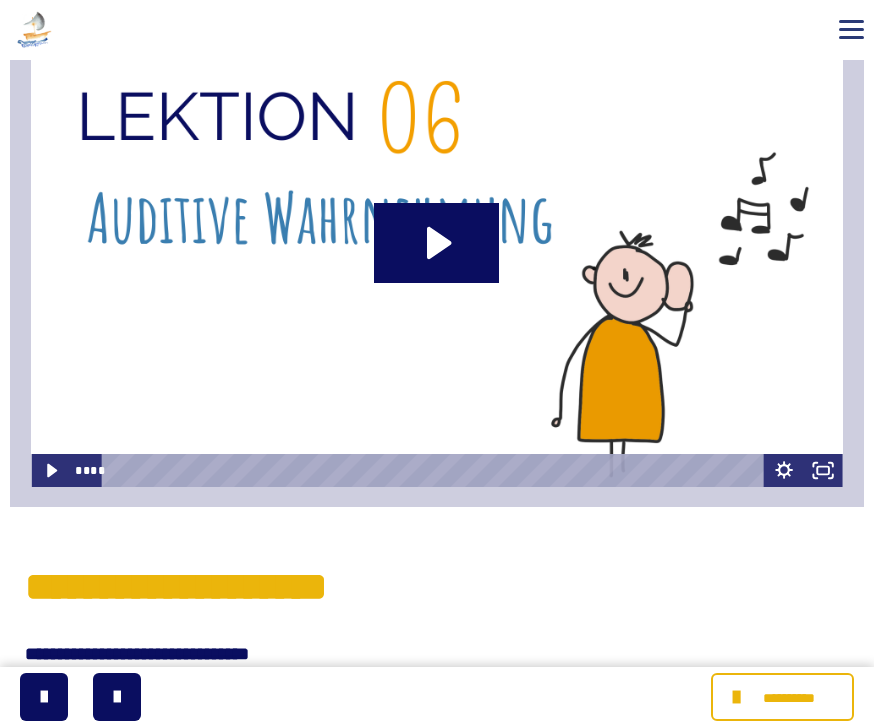 click at bounding box center (117, 697) 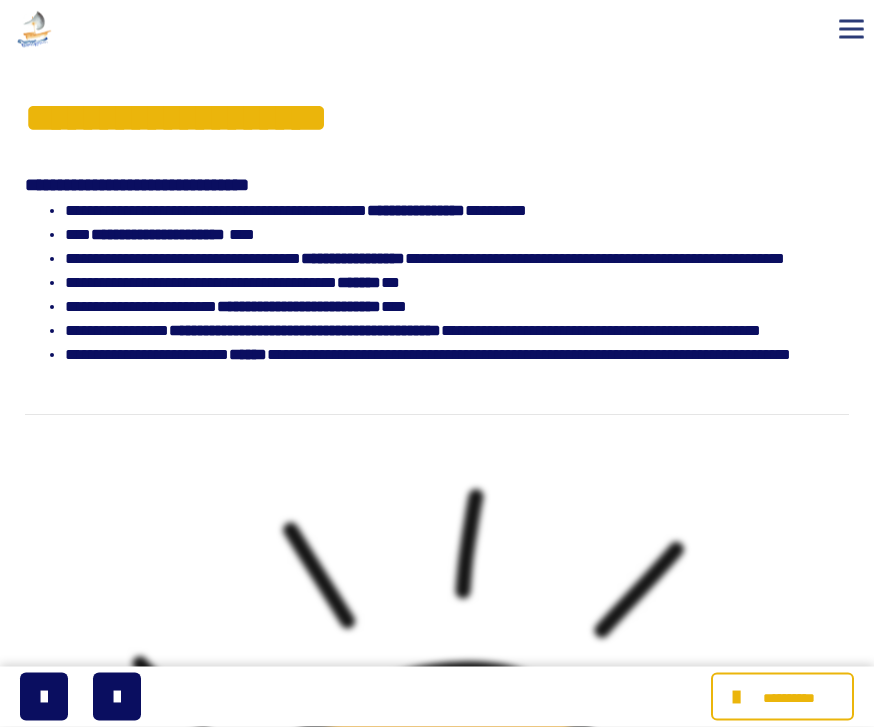 scroll, scrollTop: 1212, scrollLeft: 0, axis: vertical 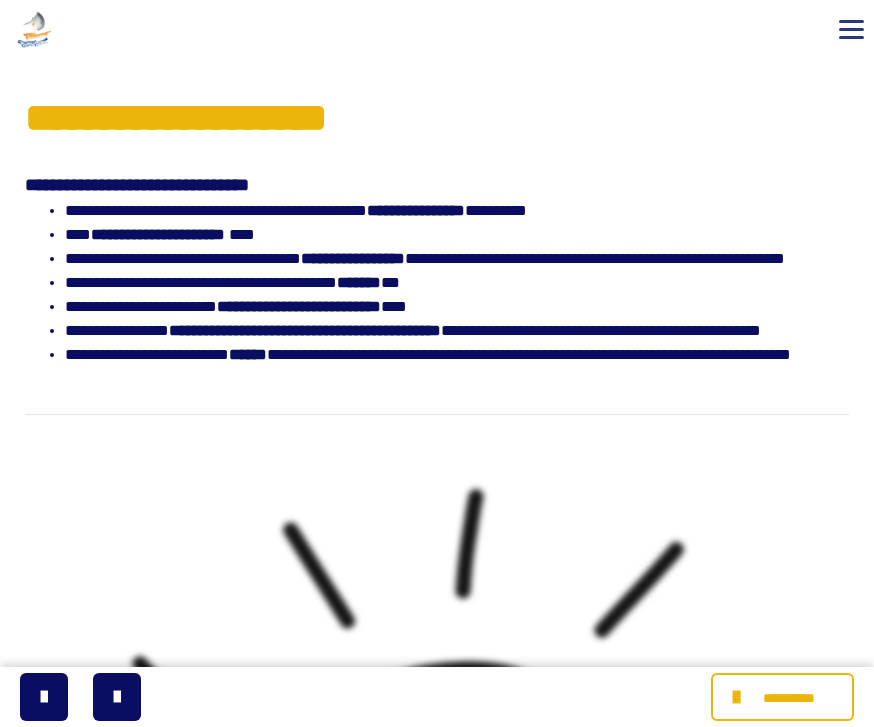 click at bounding box center [739, 697] 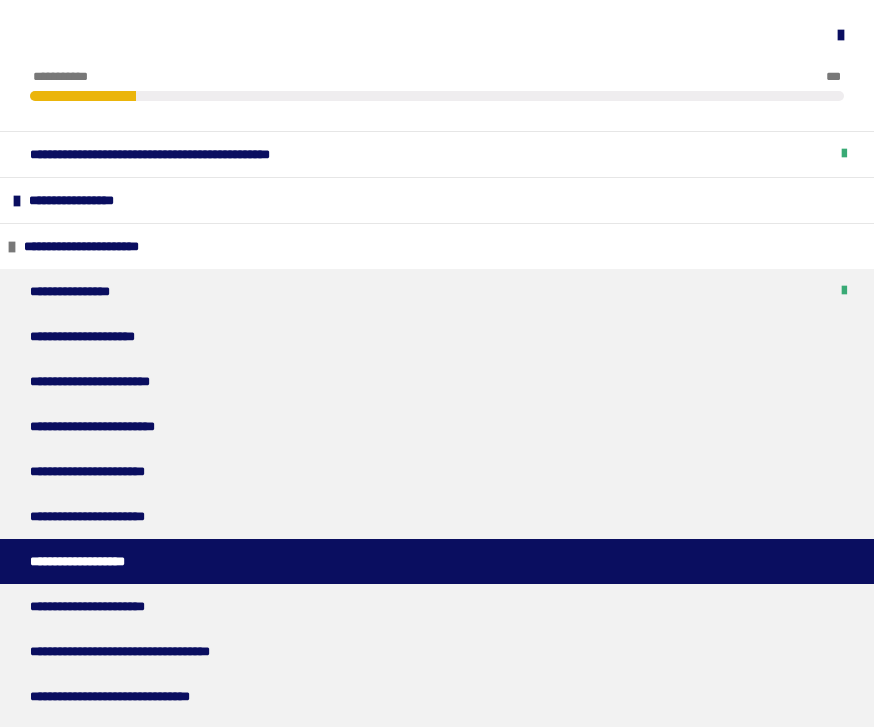 click on "**********" at bounding box center (437, 200) 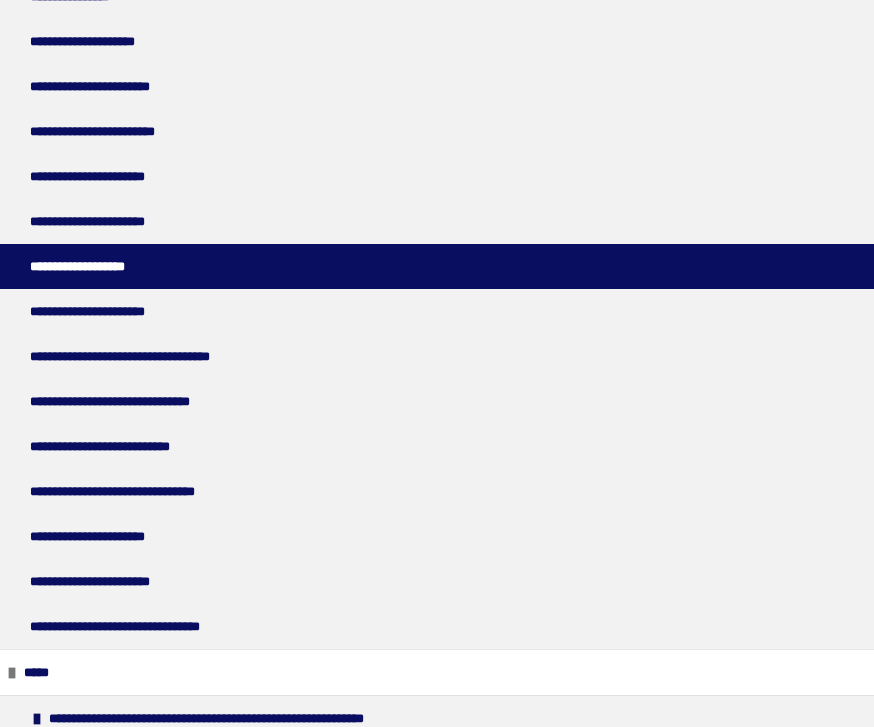 scroll, scrollTop: 392, scrollLeft: 0, axis: vertical 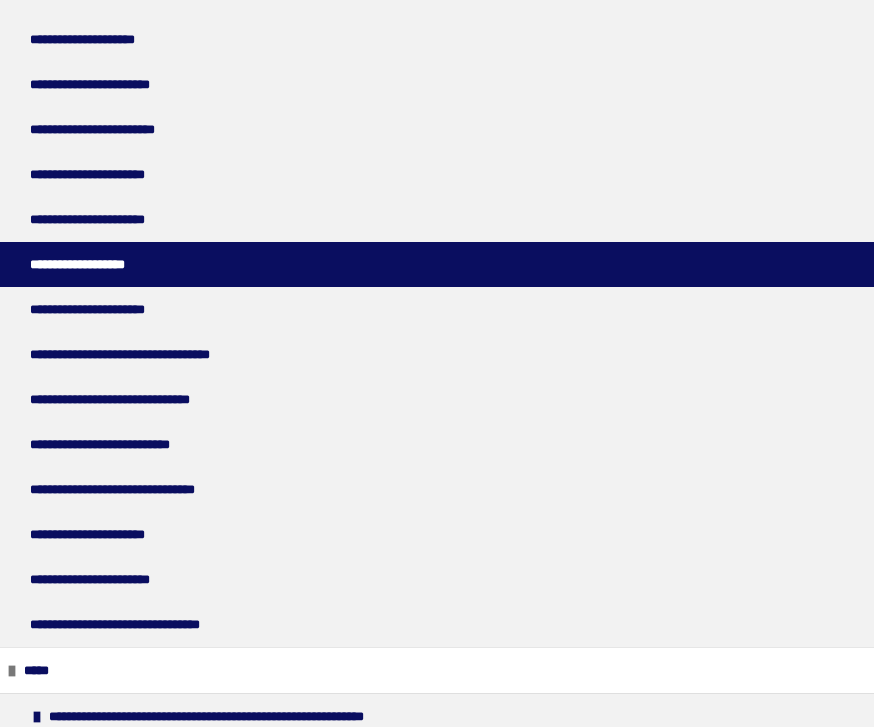 click on "**********" at bounding box center [105, 579] 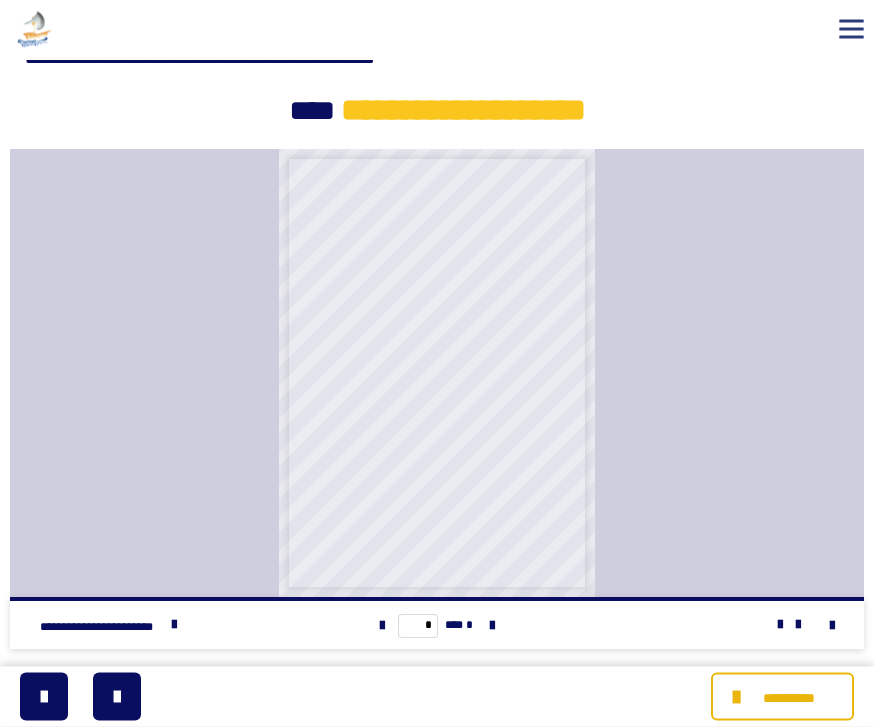 scroll, scrollTop: 380, scrollLeft: 0, axis: vertical 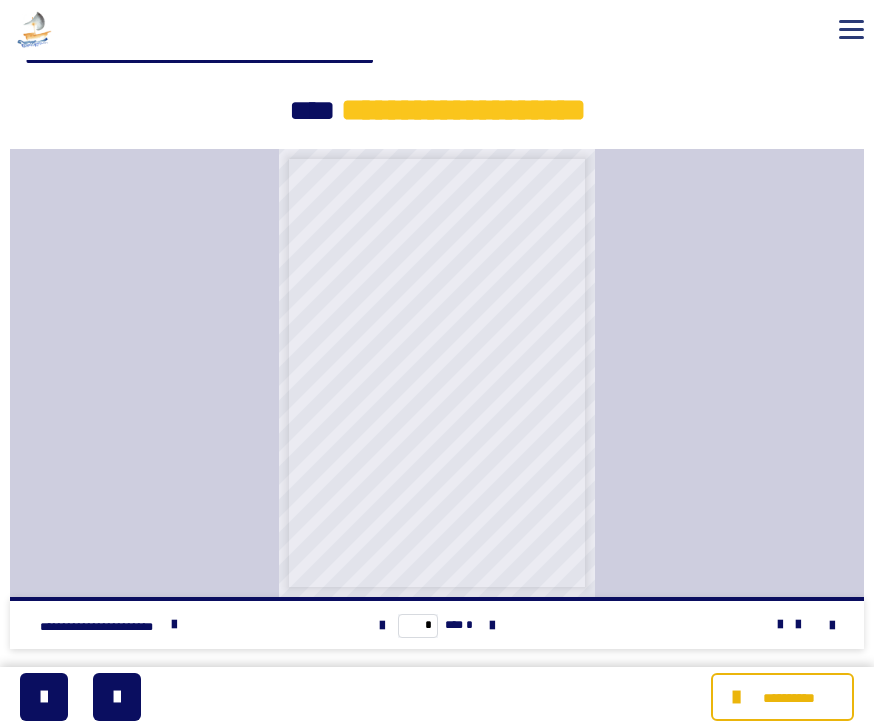 click at bounding box center [174, 625] 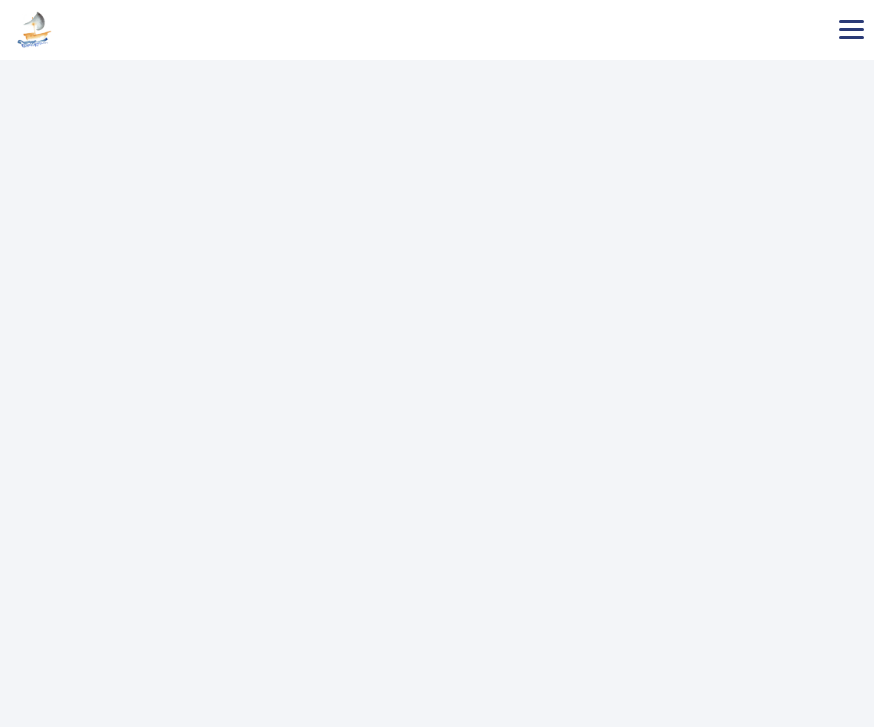 scroll, scrollTop: 0, scrollLeft: 0, axis: both 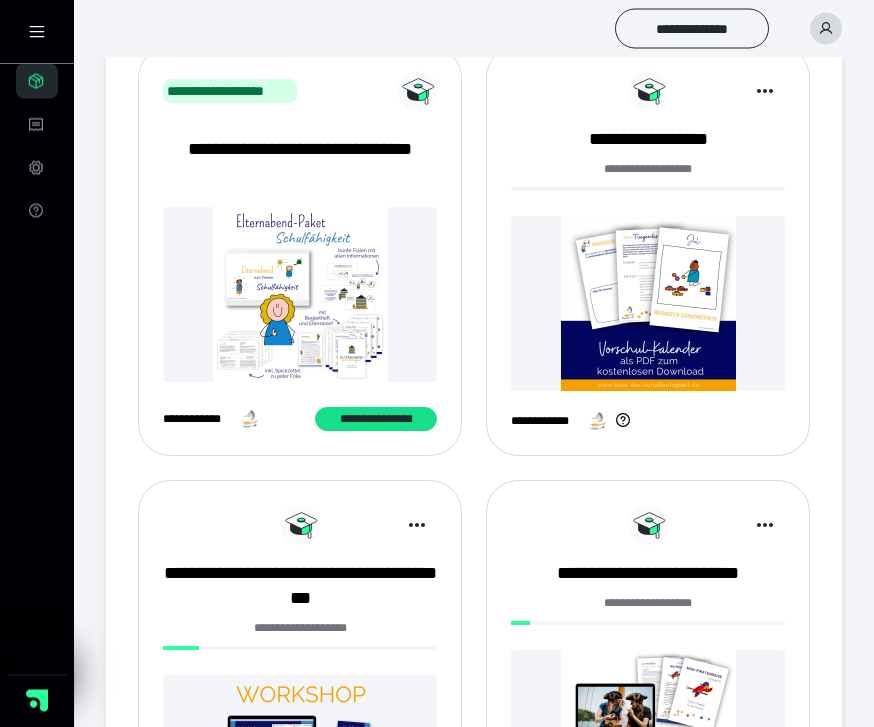 click at bounding box center (300, 295) 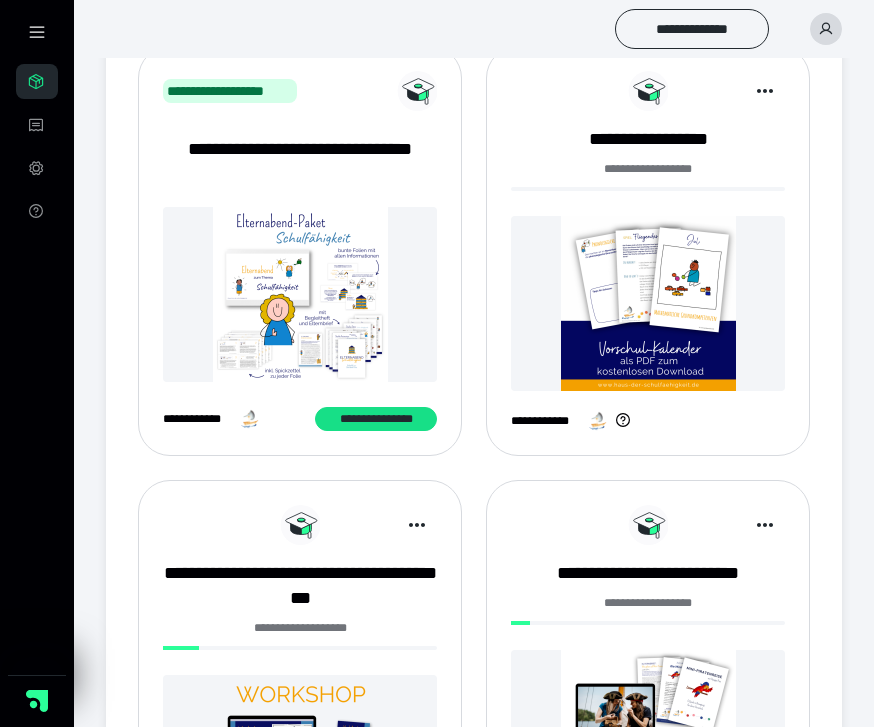 scroll, scrollTop: 302, scrollLeft: 0, axis: vertical 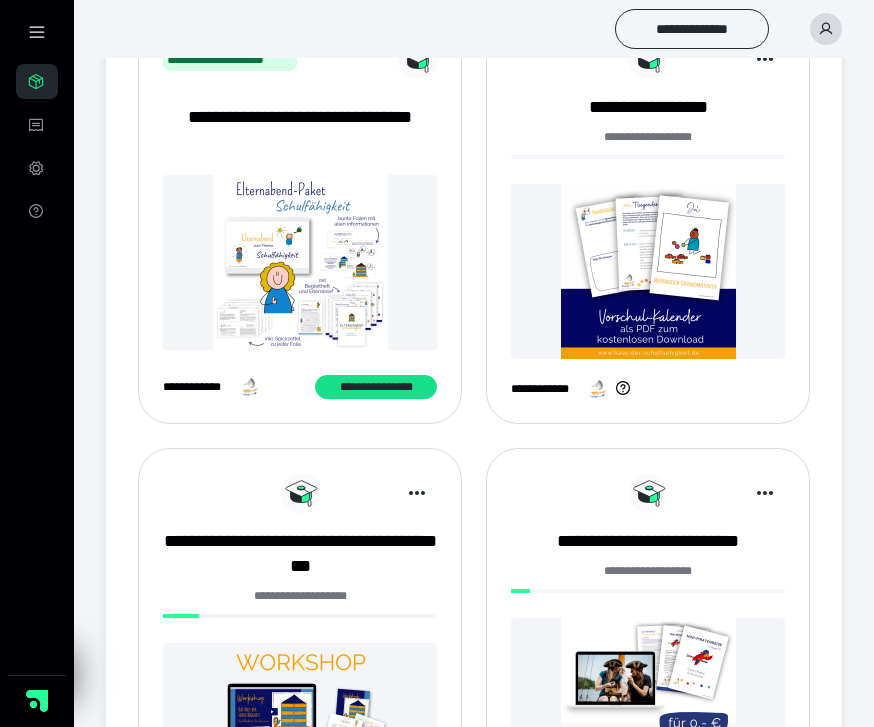 click at bounding box center (648, 271) 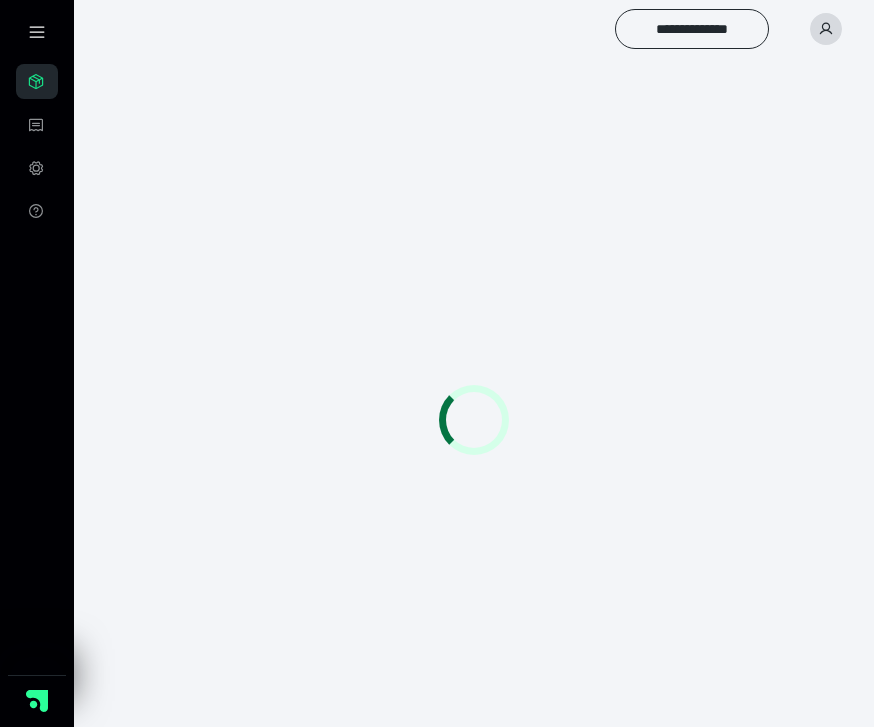 scroll, scrollTop: 0, scrollLeft: 0, axis: both 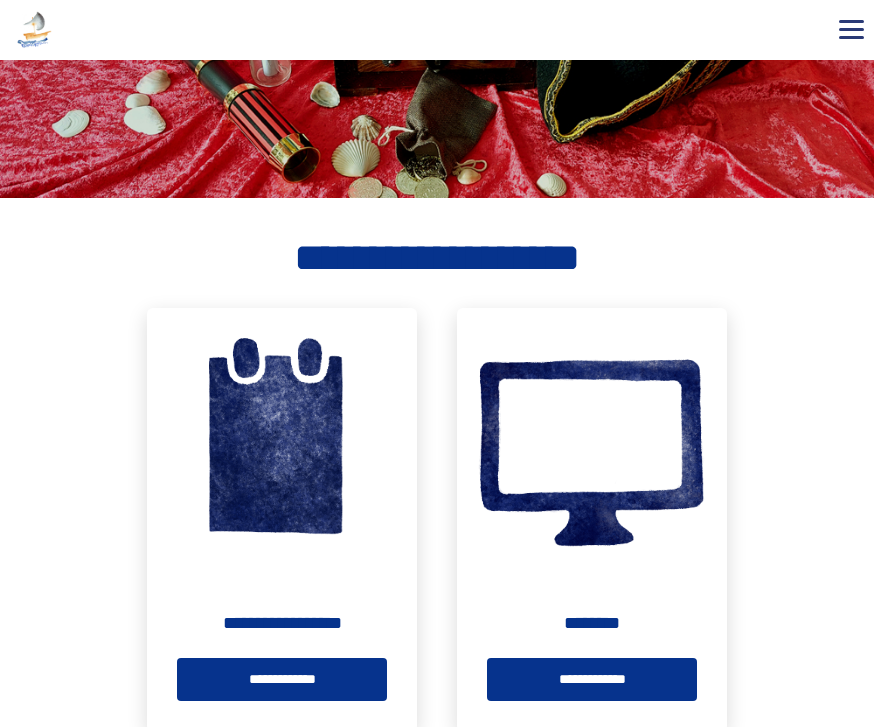click at bounding box center (282, 443) 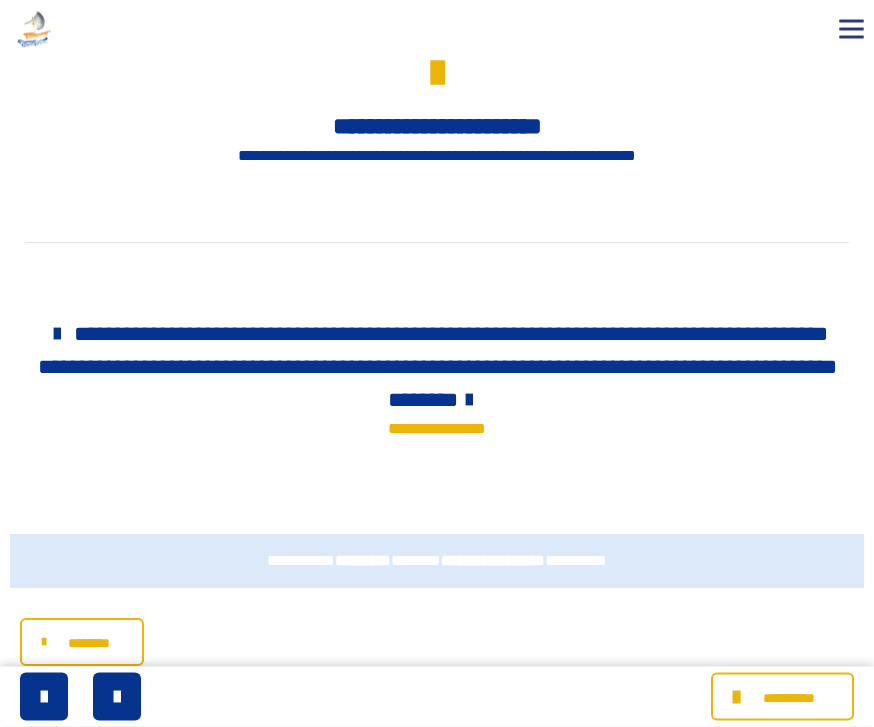 scroll, scrollTop: 2504, scrollLeft: 0, axis: vertical 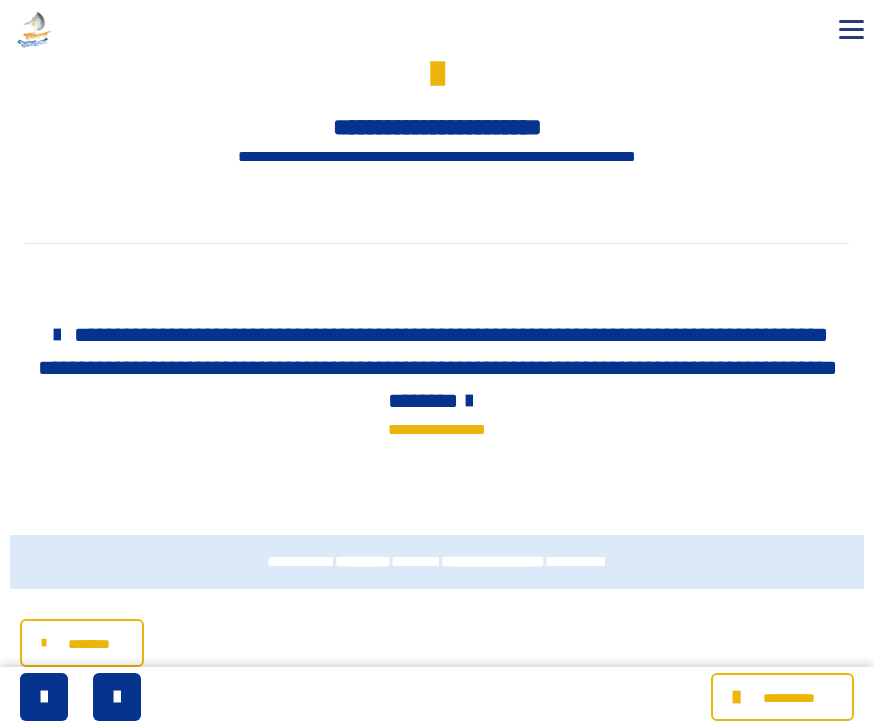 click on "********" at bounding box center [89, 644] 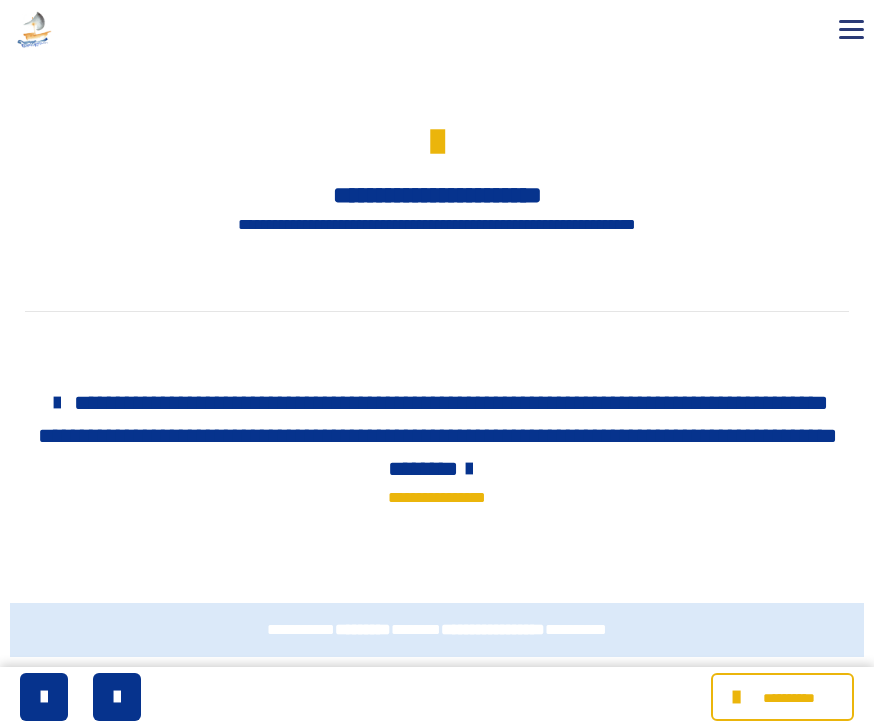 click at bounding box center (117, 697) 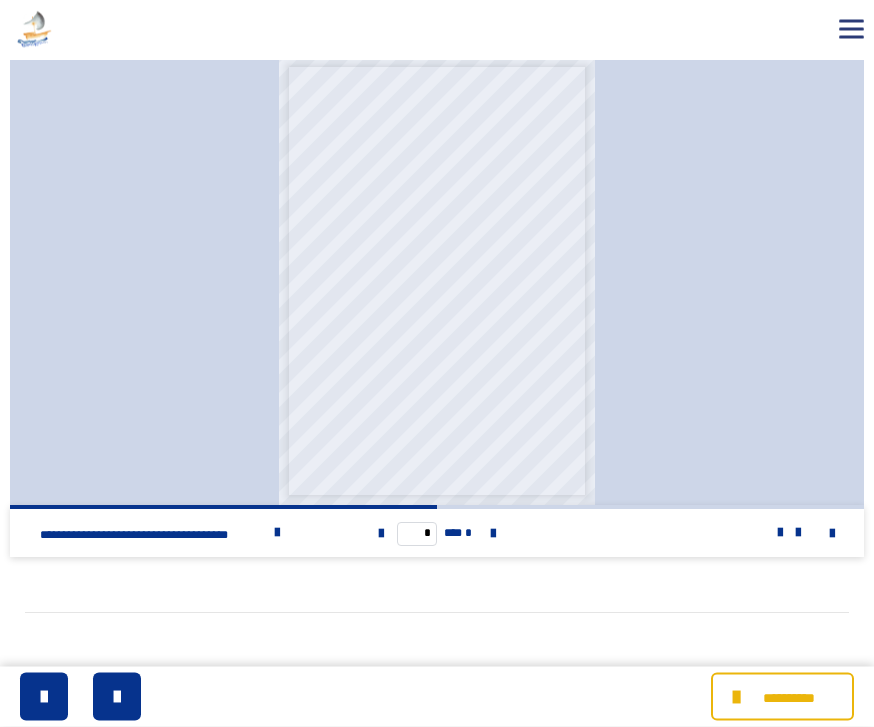 scroll, scrollTop: 754, scrollLeft: 0, axis: vertical 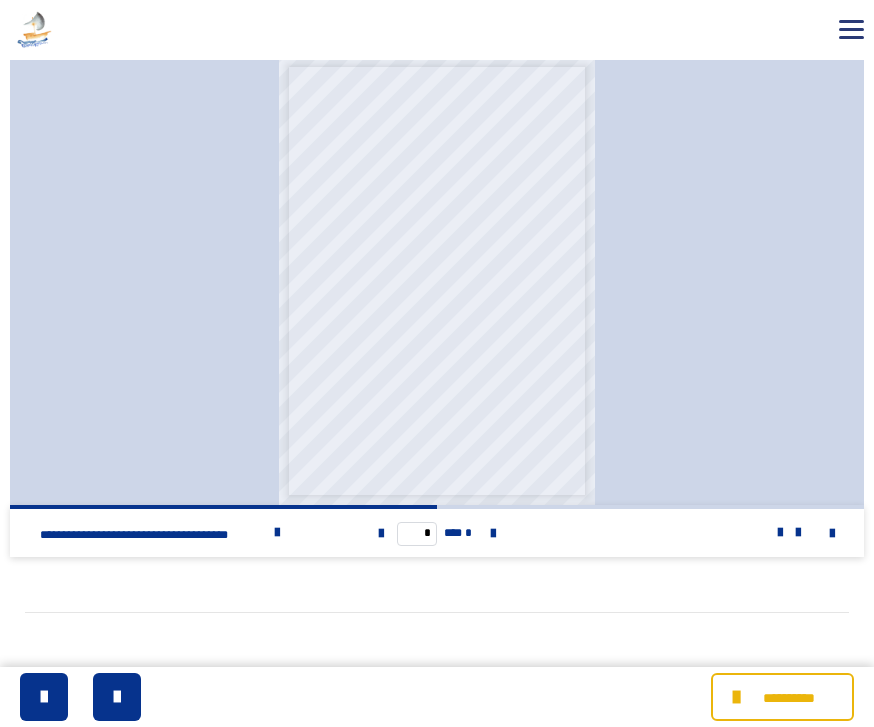 click at bounding box center (277, 533) 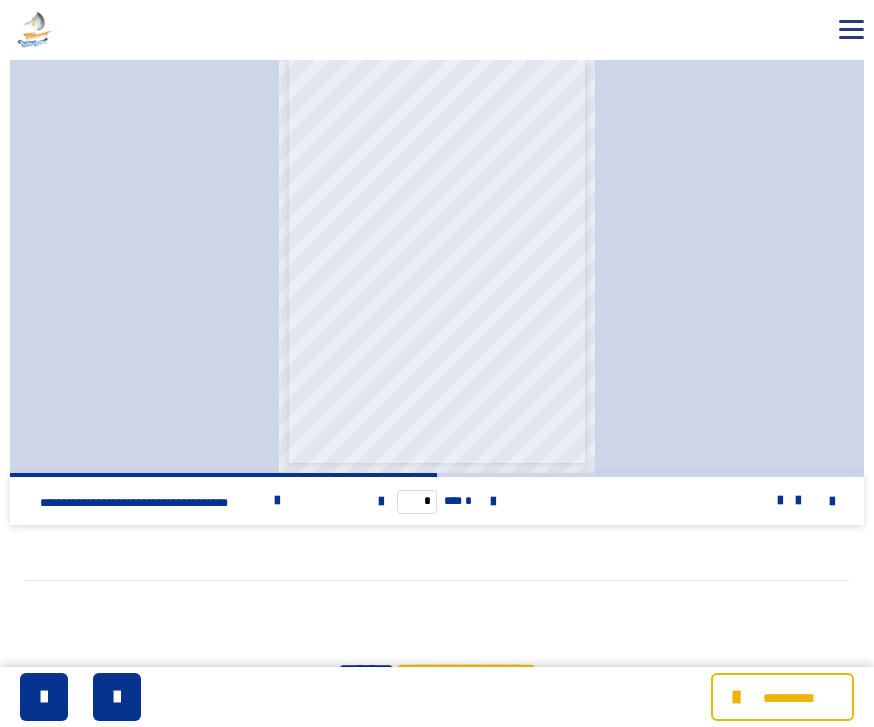 click at bounding box center (117, 697) 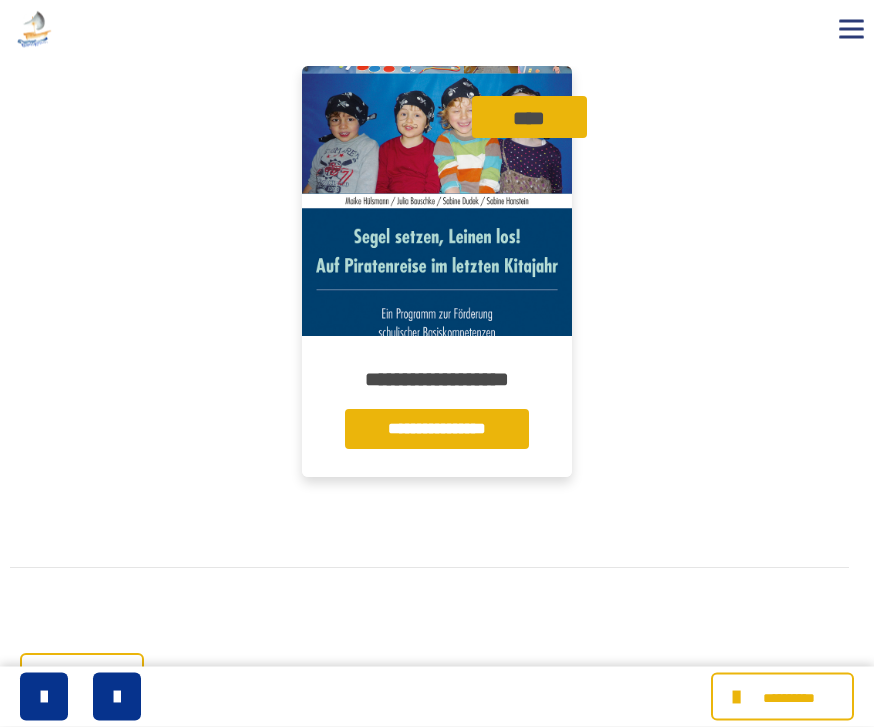 scroll, scrollTop: 2175, scrollLeft: 0, axis: vertical 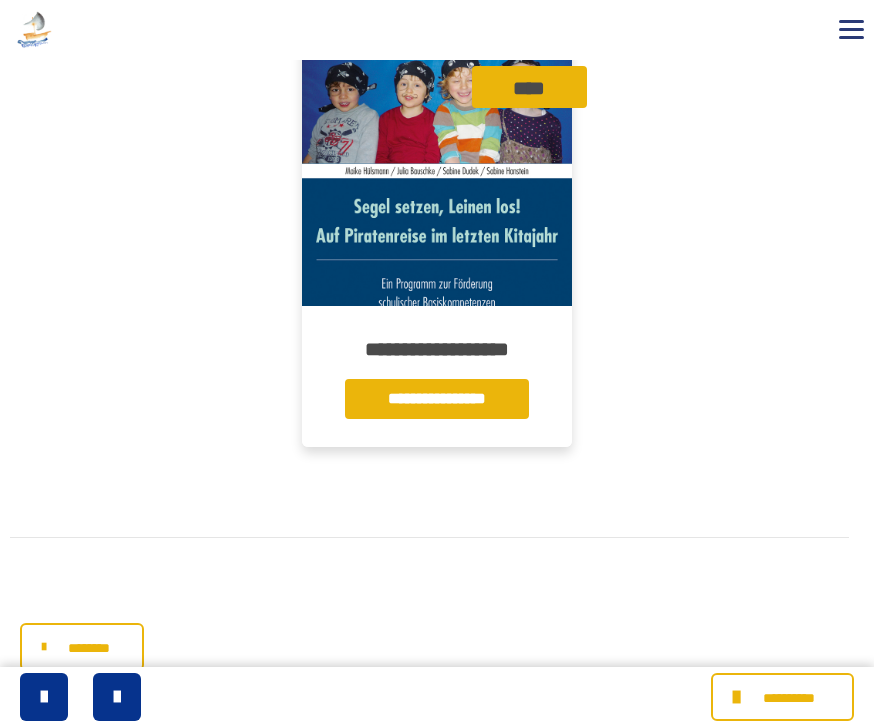 click on "********" at bounding box center (89, 648) 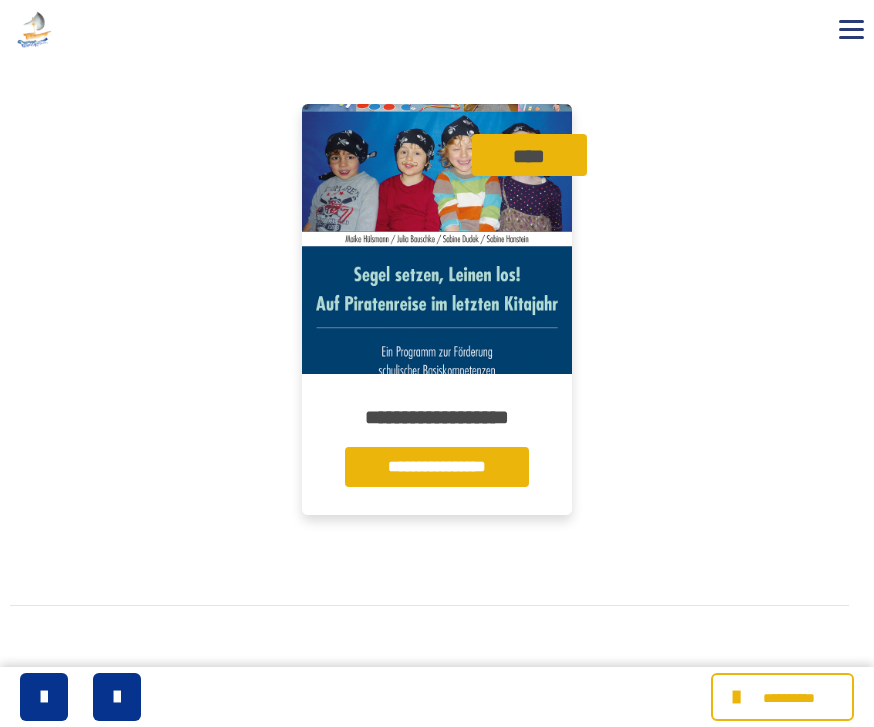click at bounding box center [117, 697] 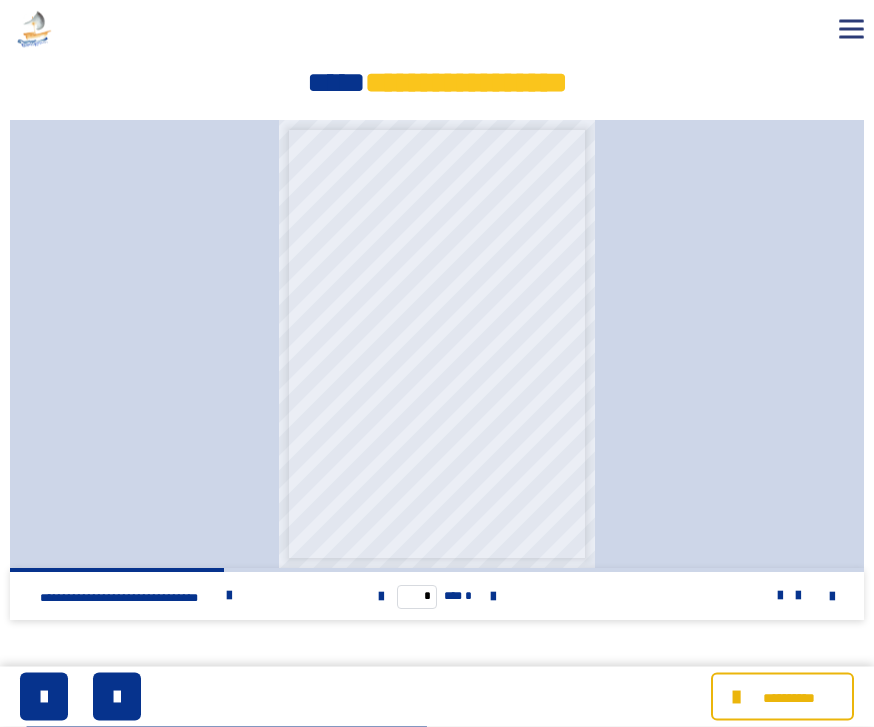 scroll, scrollTop: 547, scrollLeft: 0, axis: vertical 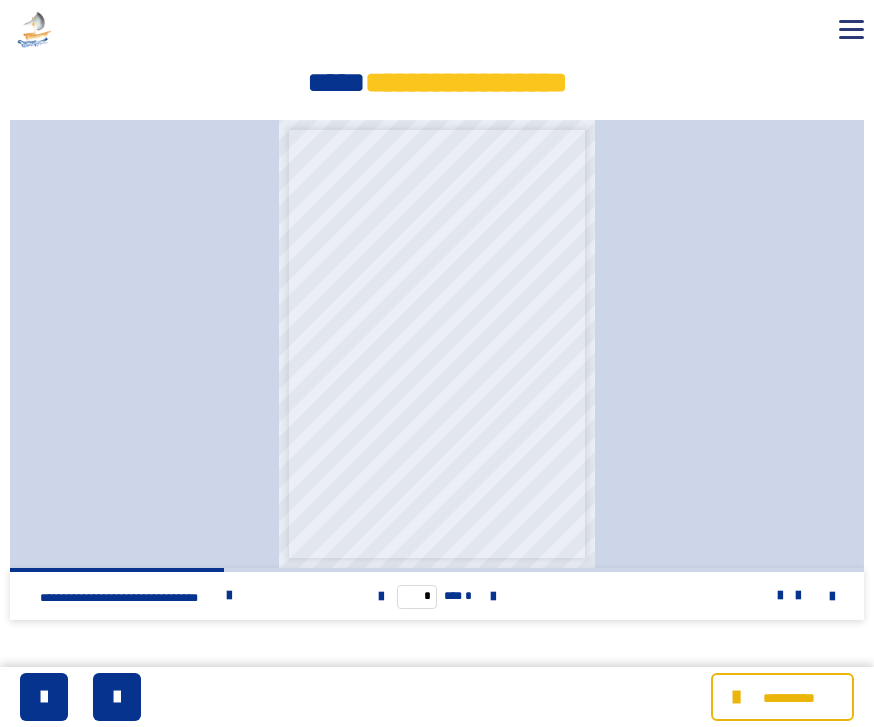 click at bounding box center [229, 596] 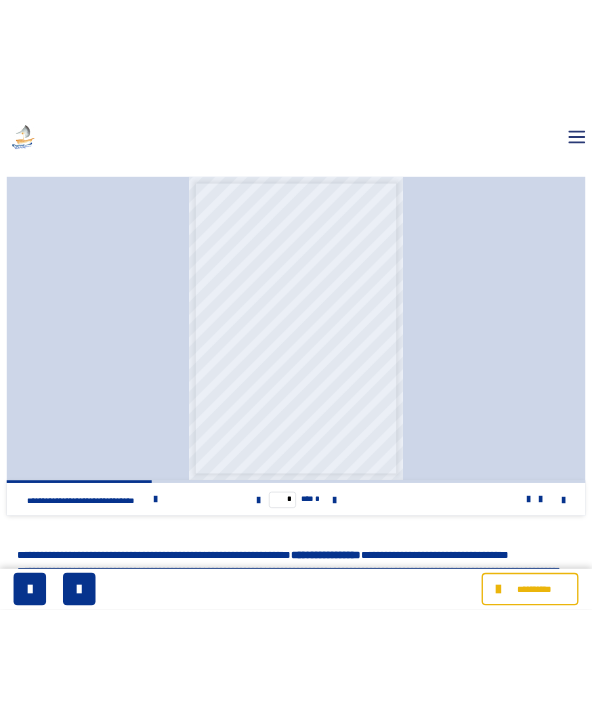 scroll, scrollTop: 629, scrollLeft: 0, axis: vertical 